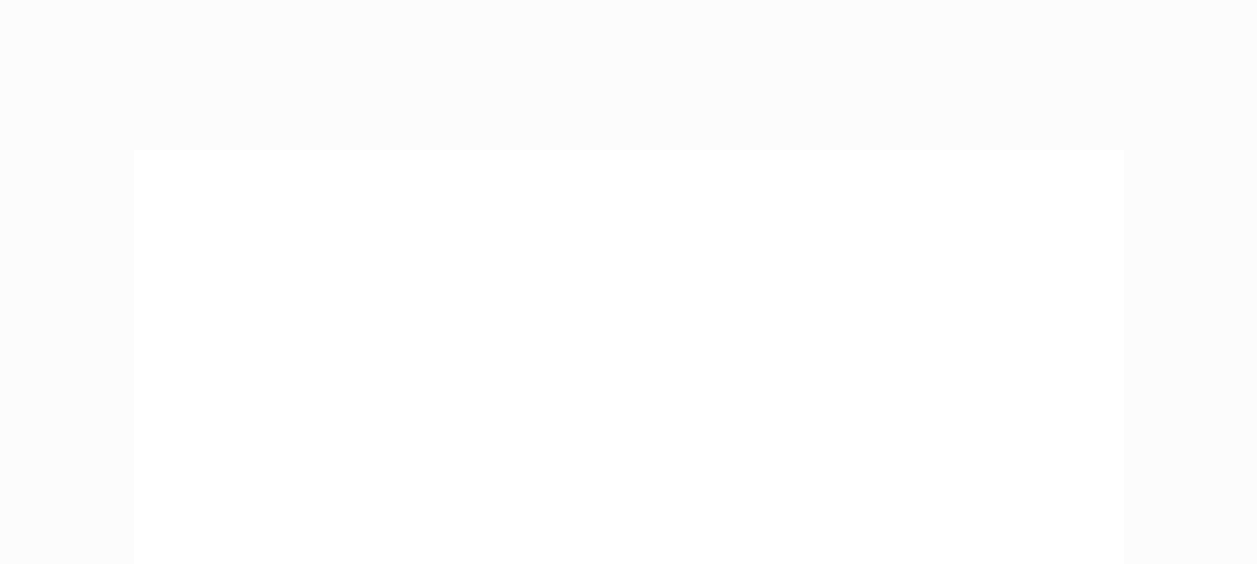 scroll, scrollTop: 0, scrollLeft: 0, axis: both 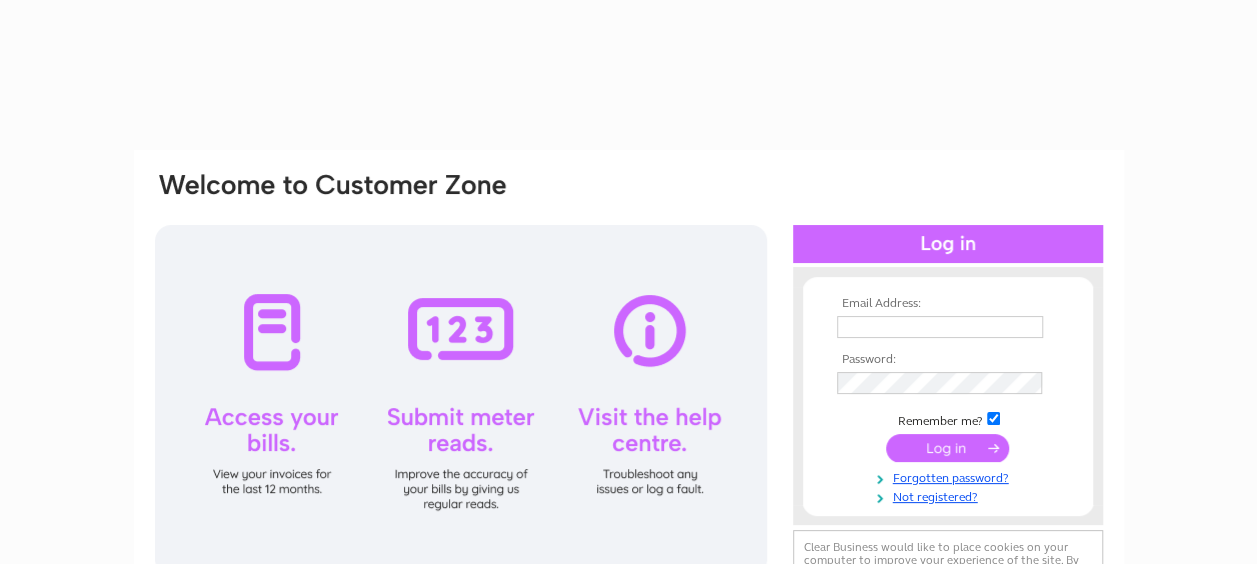 click at bounding box center [940, 327] 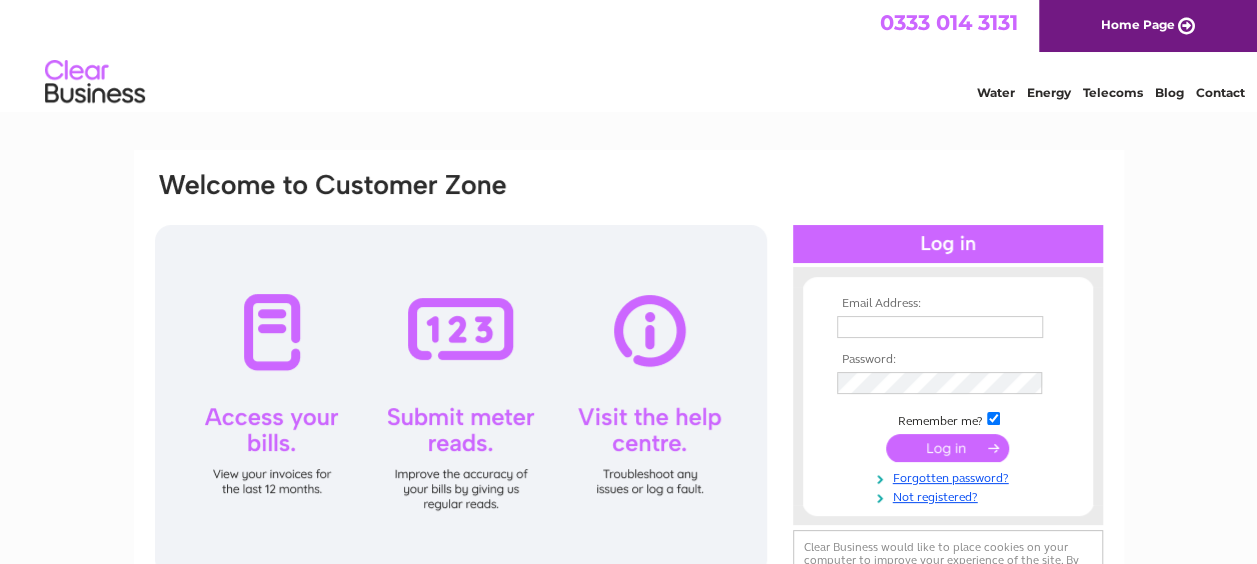 scroll, scrollTop: 0, scrollLeft: 0, axis: both 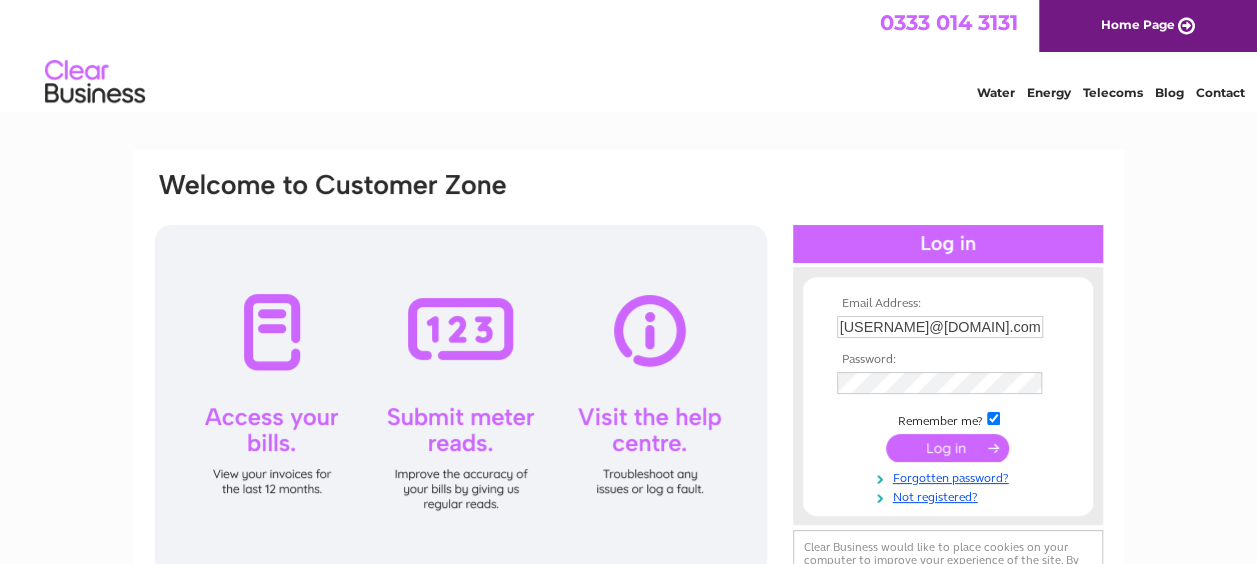 click at bounding box center [948, 448] 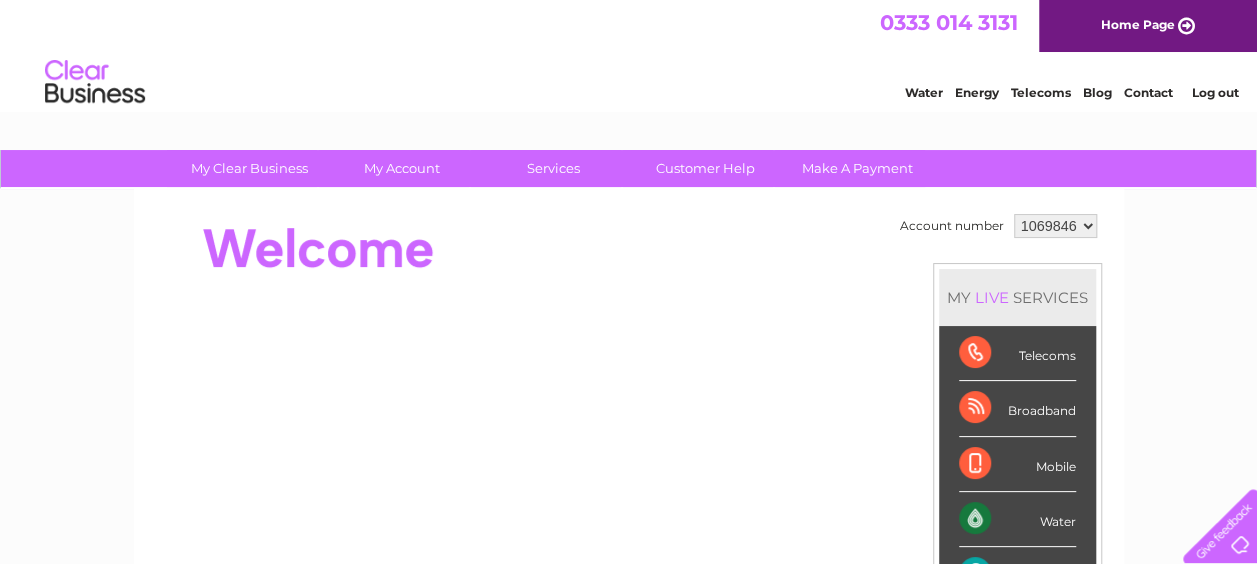scroll, scrollTop: 0, scrollLeft: 0, axis: both 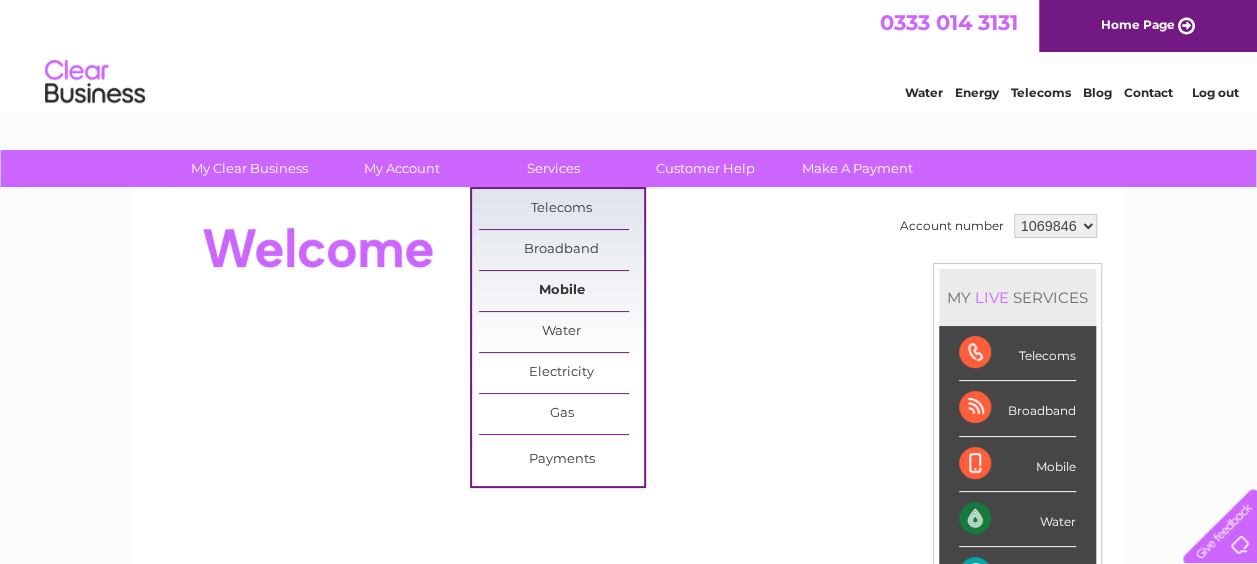 drag, startPoint x: 548, startPoint y: 164, endPoint x: 532, endPoint y: 275, distance: 112.147224 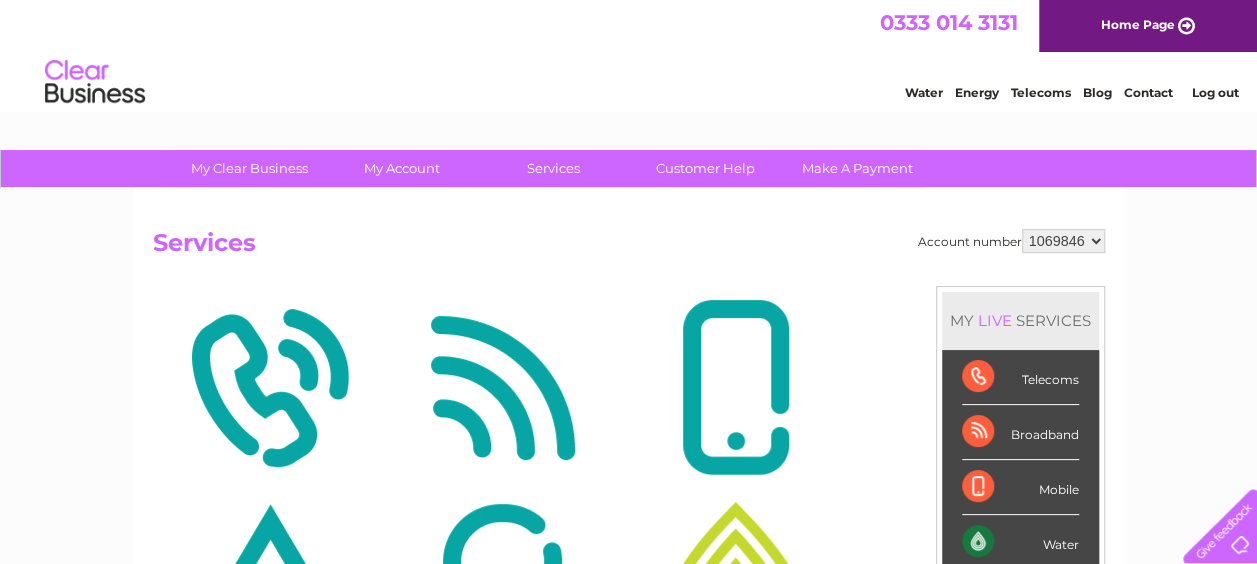 scroll, scrollTop: 0, scrollLeft: 0, axis: both 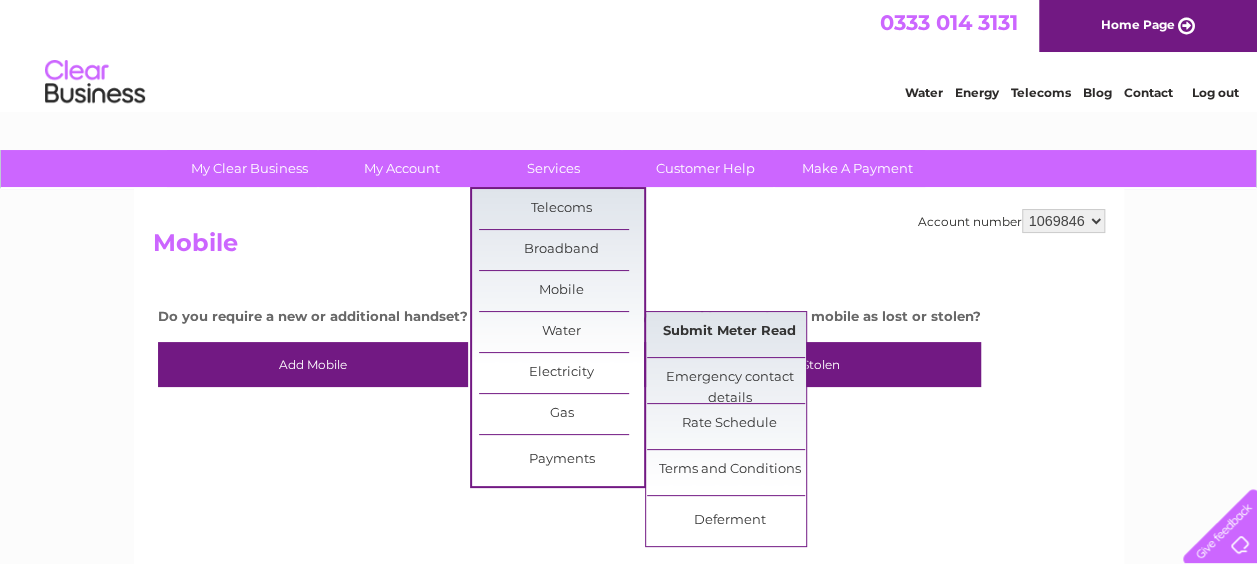 click on "Submit Meter Read" at bounding box center [729, 332] 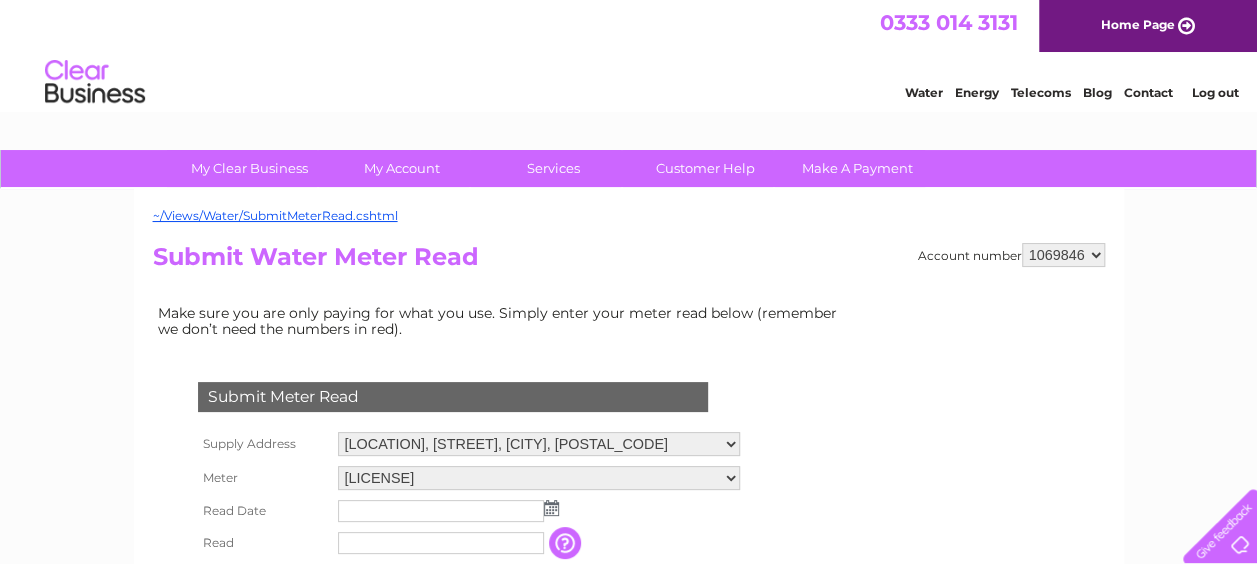 scroll, scrollTop: 0, scrollLeft: 0, axis: both 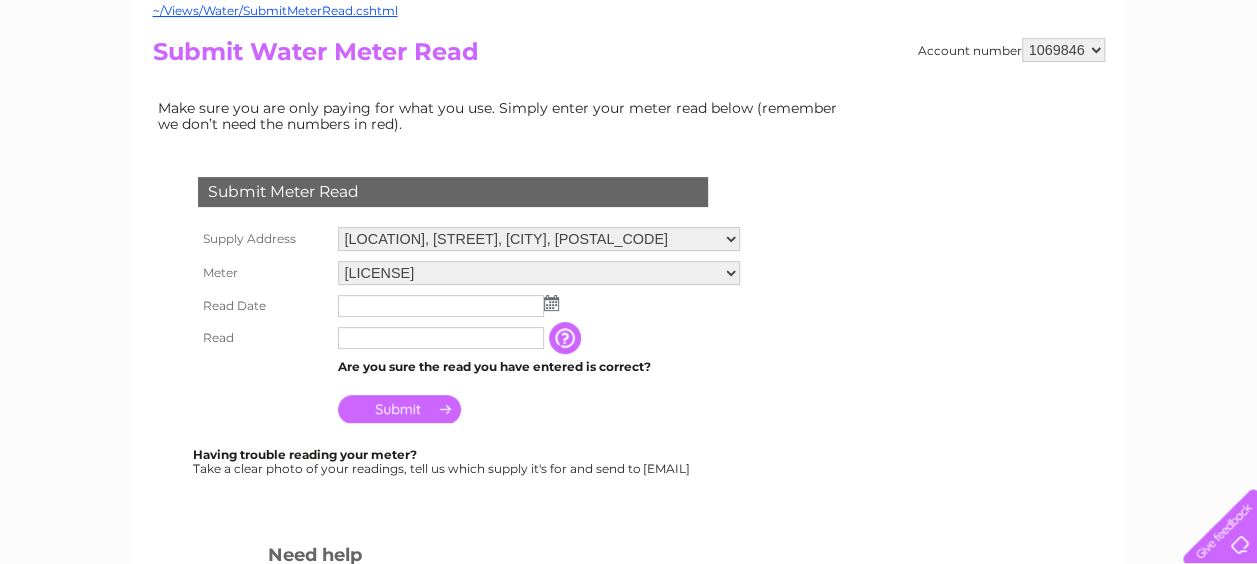 click at bounding box center [551, 303] 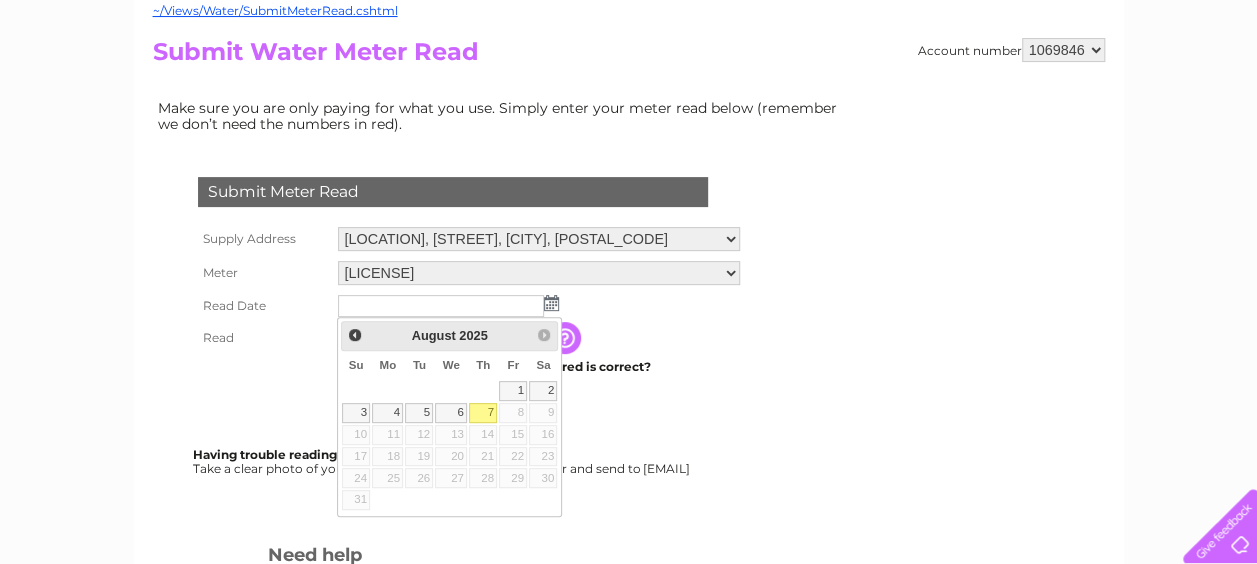 click on "7" at bounding box center [483, 413] 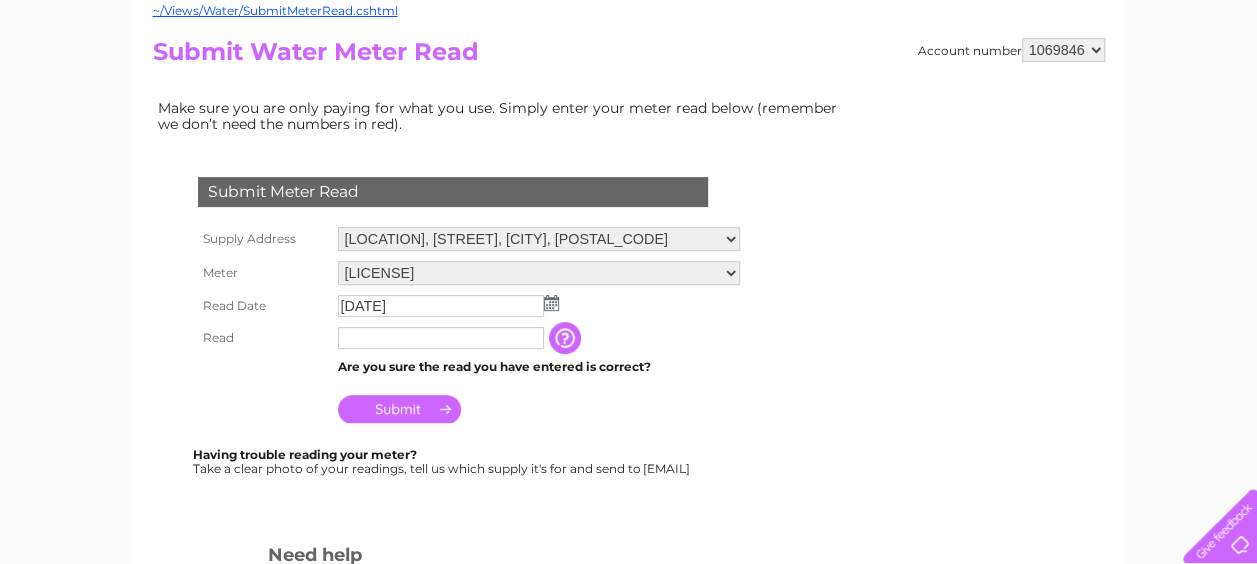 click at bounding box center [441, 338] 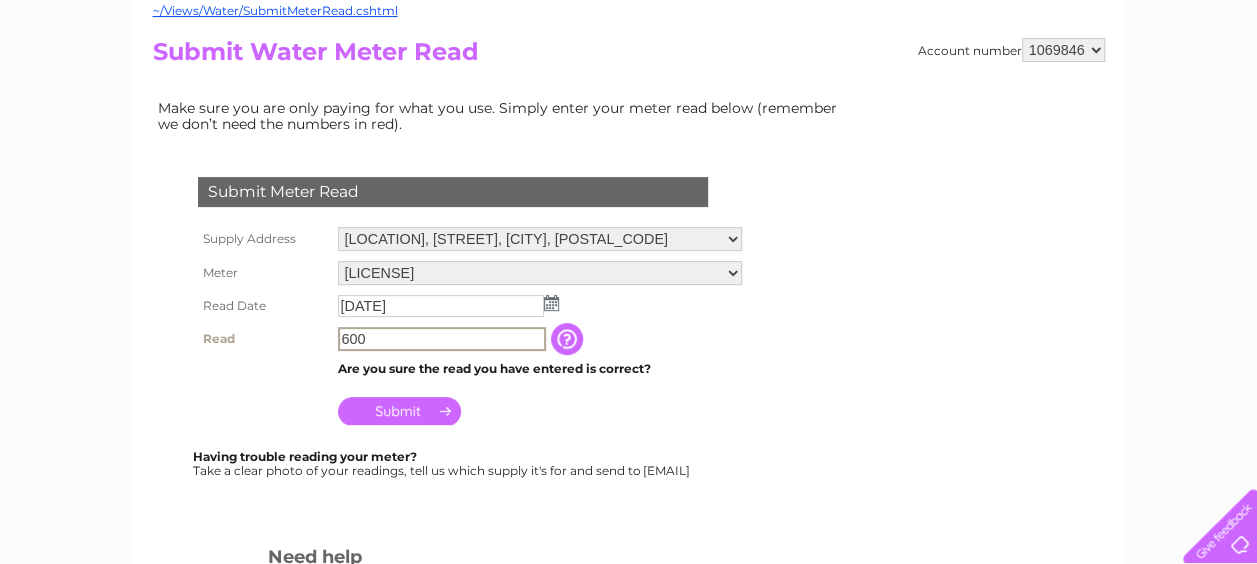 type on "600" 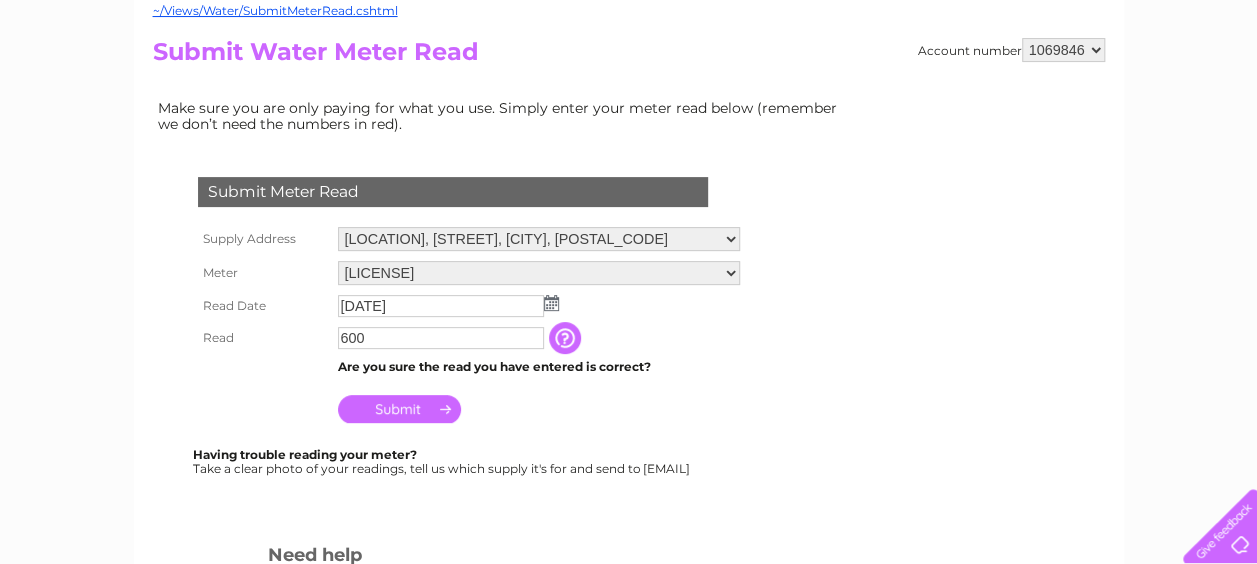 click on "Submit" at bounding box center [399, 409] 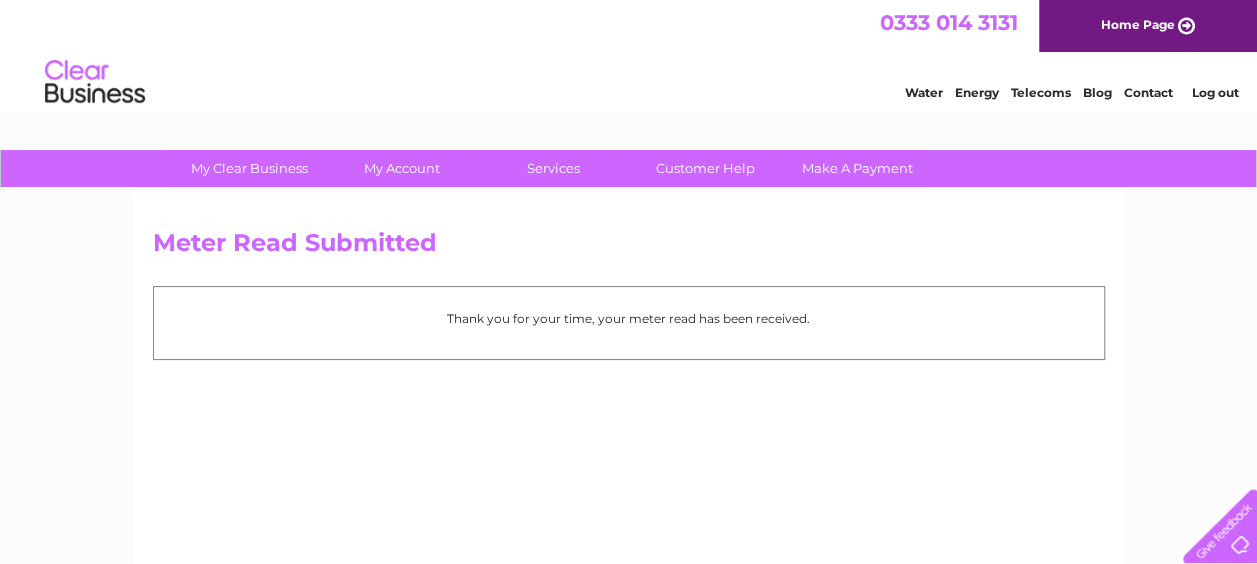 scroll, scrollTop: 0, scrollLeft: 0, axis: both 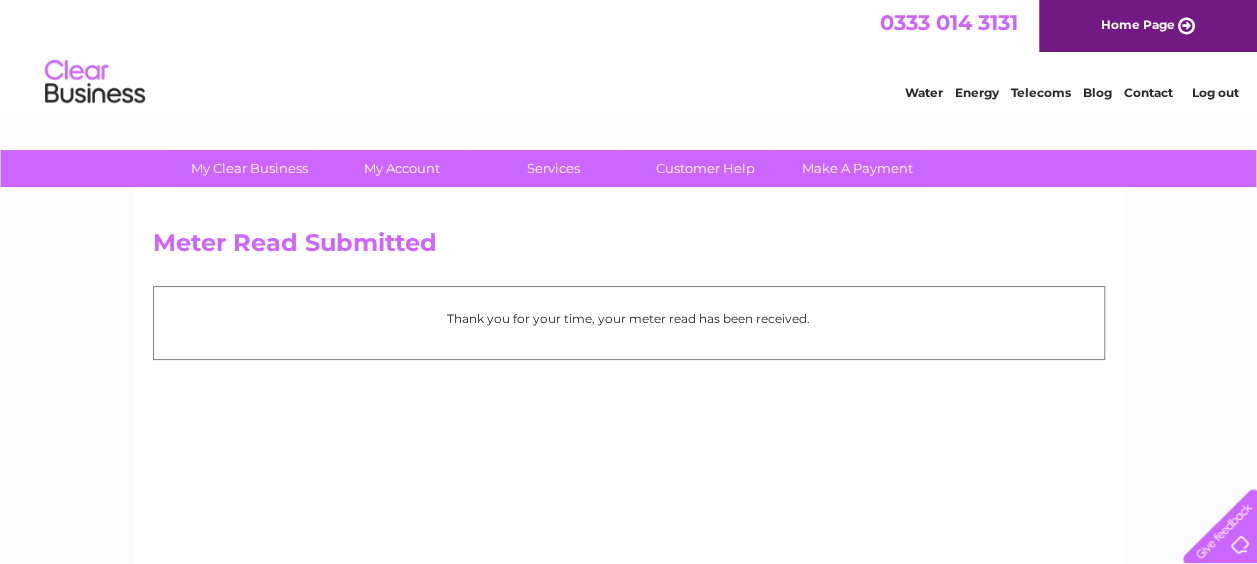 click on "Log out" at bounding box center [1214, 92] 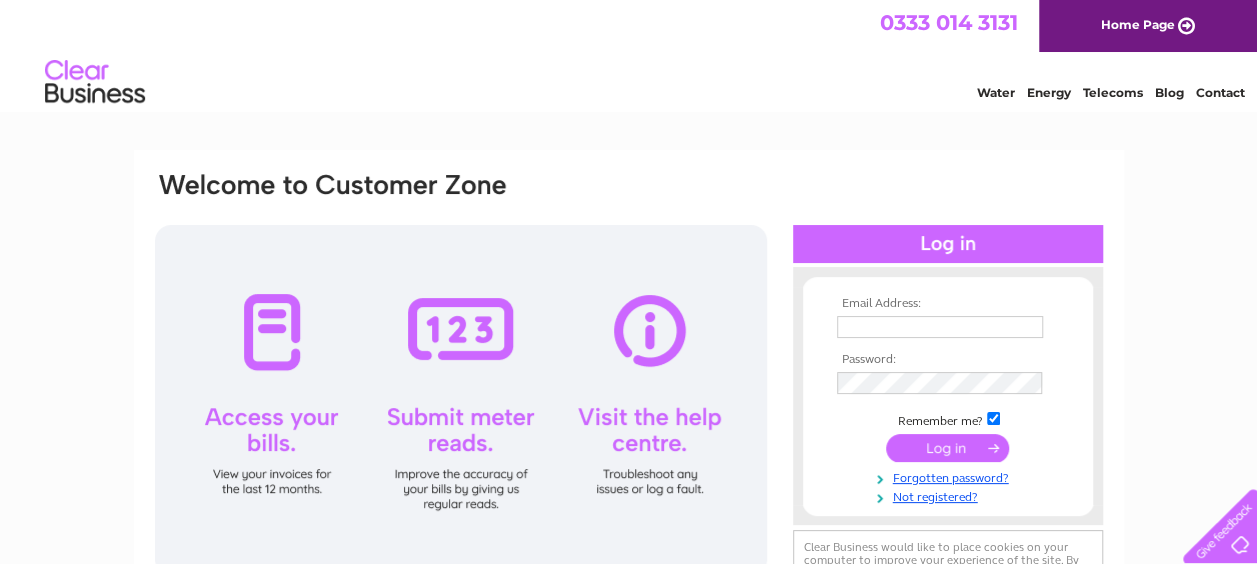 scroll, scrollTop: 0, scrollLeft: 0, axis: both 